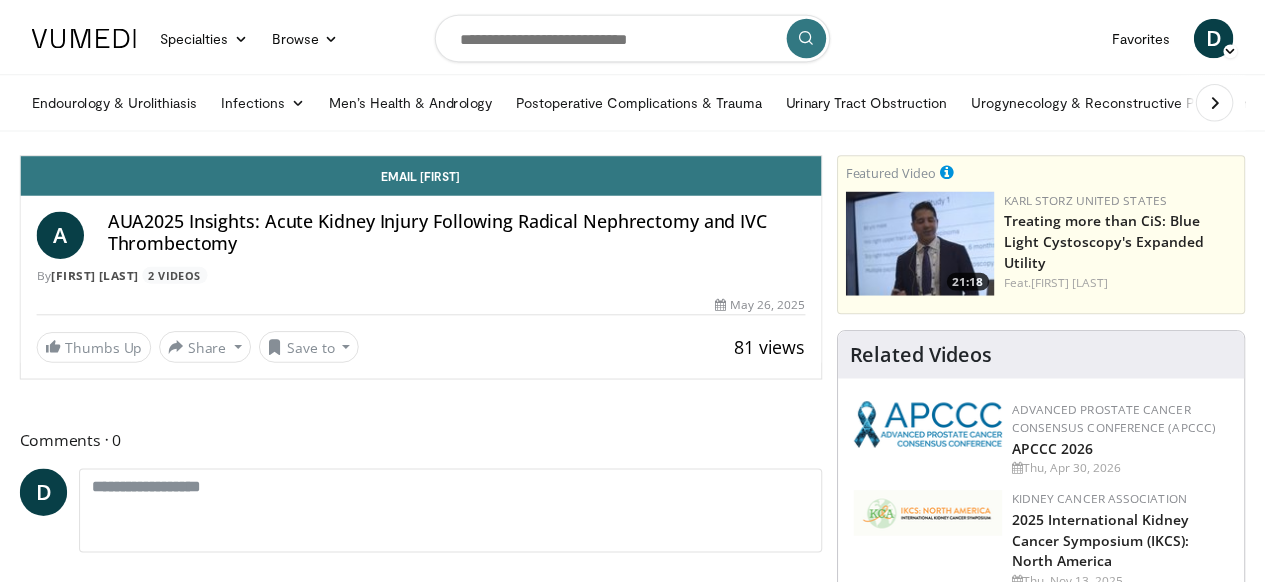 scroll, scrollTop: 0, scrollLeft: 0, axis: both 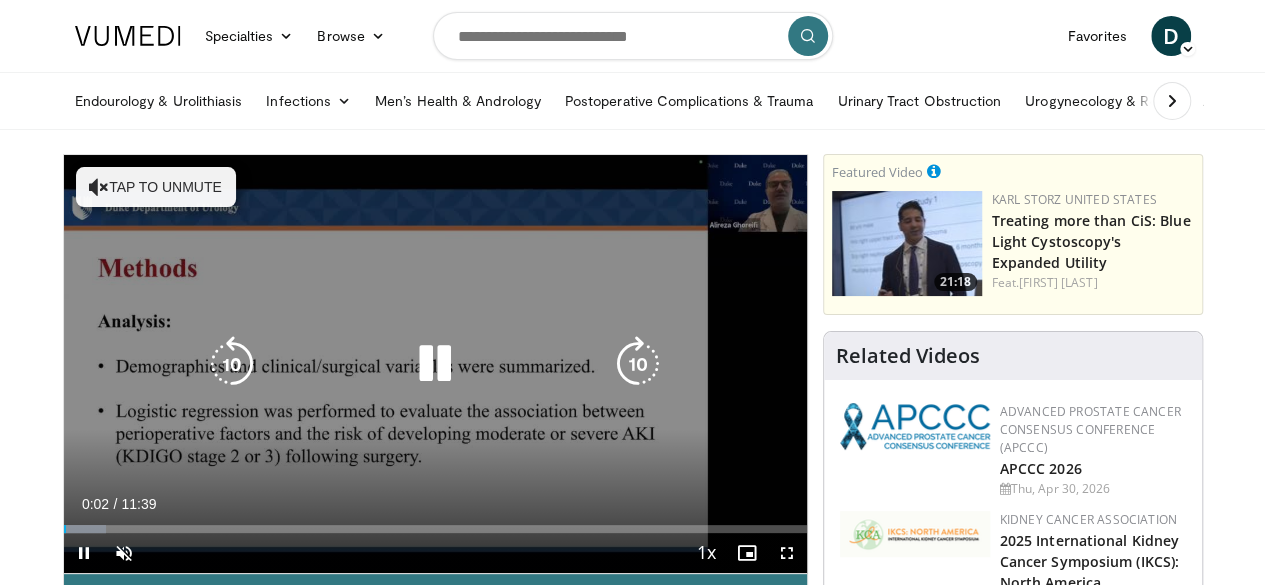 click on "Tap to unmute" at bounding box center (156, 187) 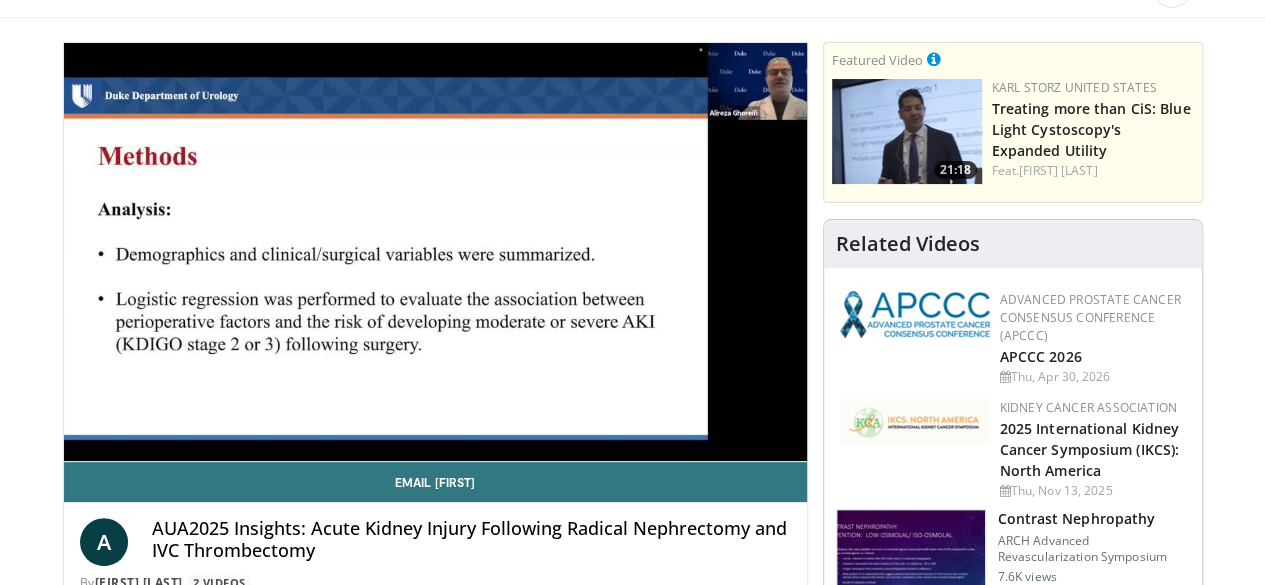 scroll, scrollTop: 114, scrollLeft: 0, axis: vertical 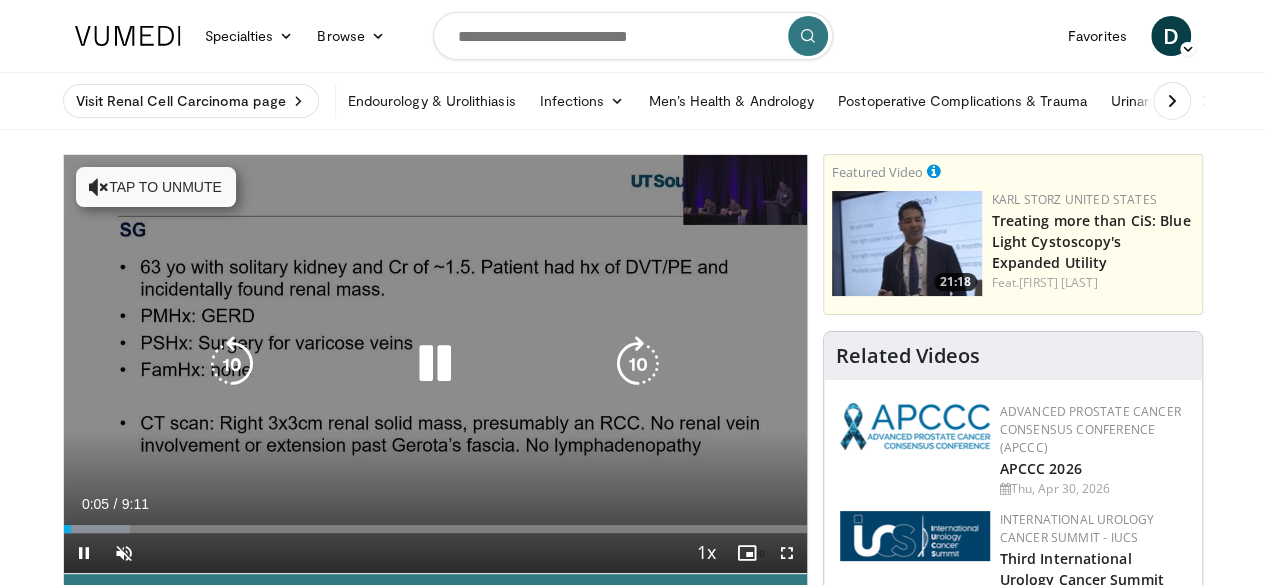 click on "Tap to unmute" at bounding box center [156, 187] 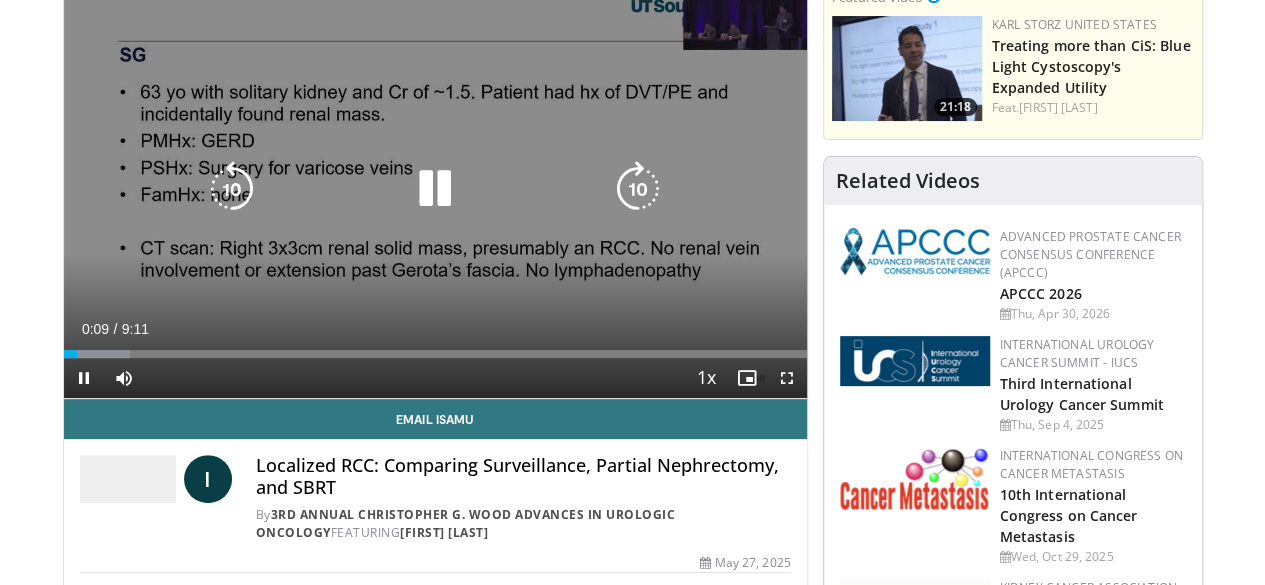 scroll, scrollTop: 176, scrollLeft: 0, axis: vertical 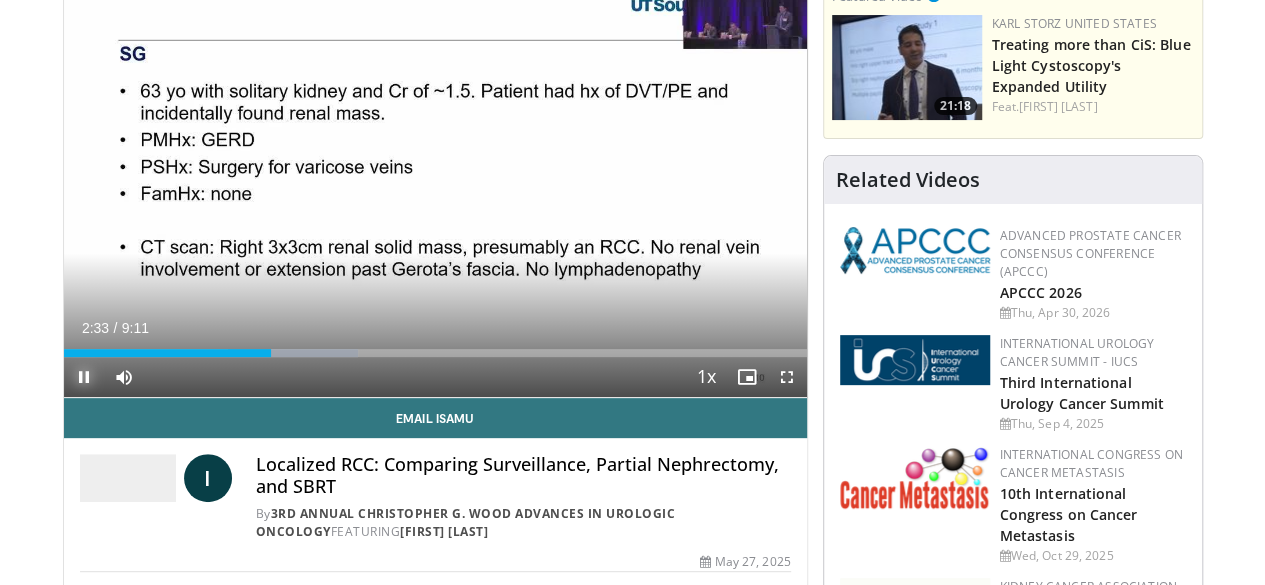 click at bounding box center [84, 377] 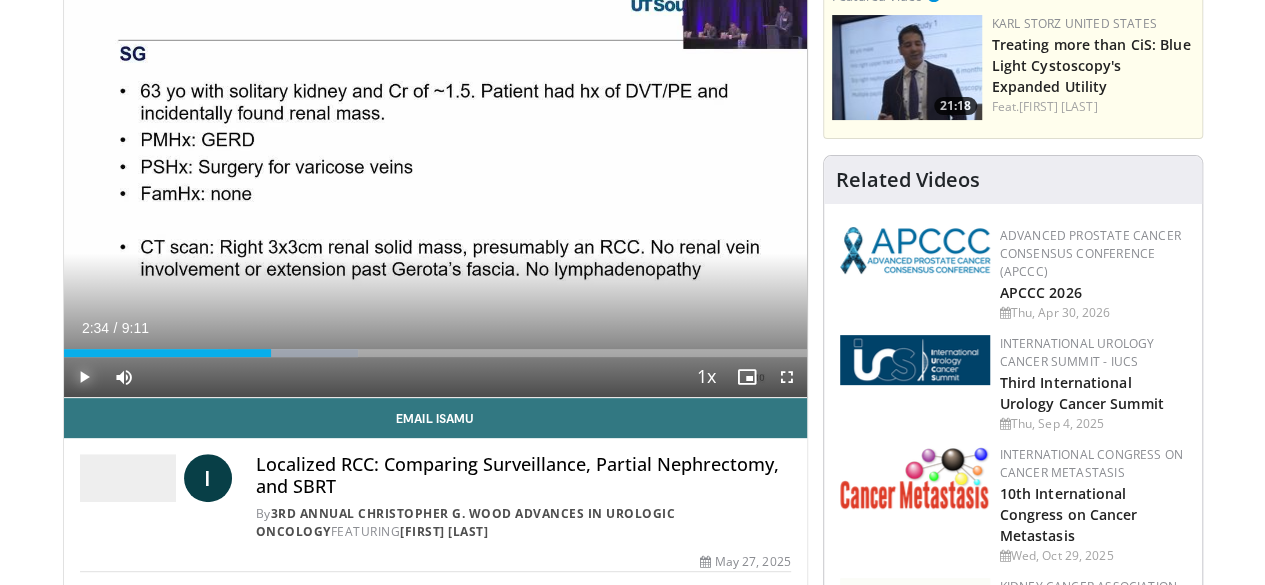 click at bounding box center [84, 377] 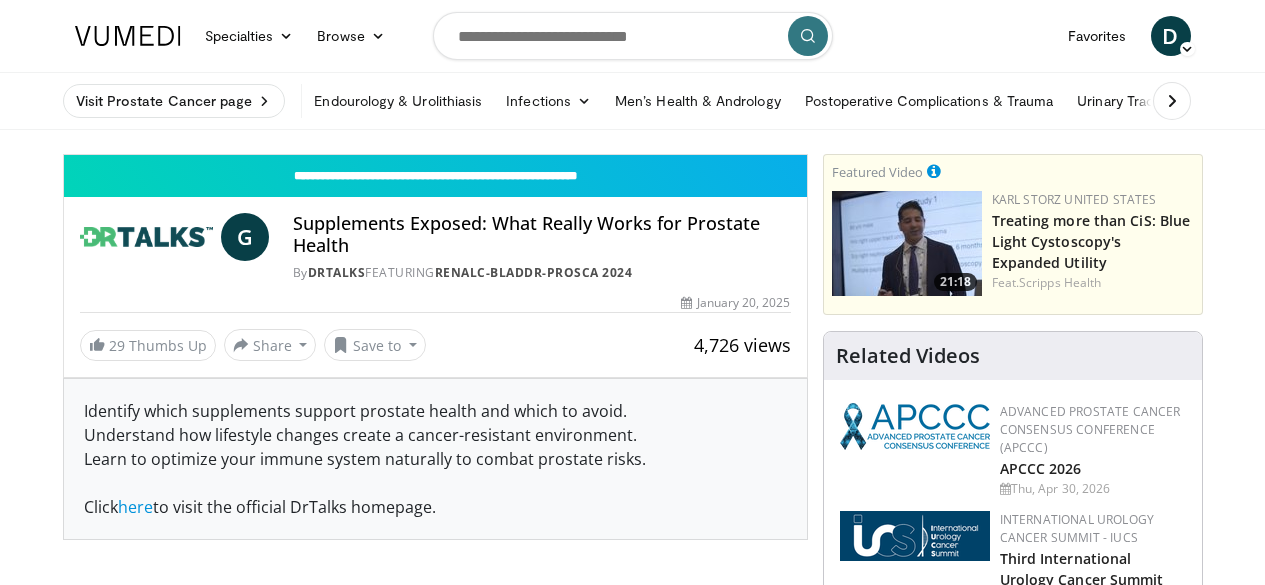 scroll, scrollTop: 0, scrollLeft: 0, axis: both 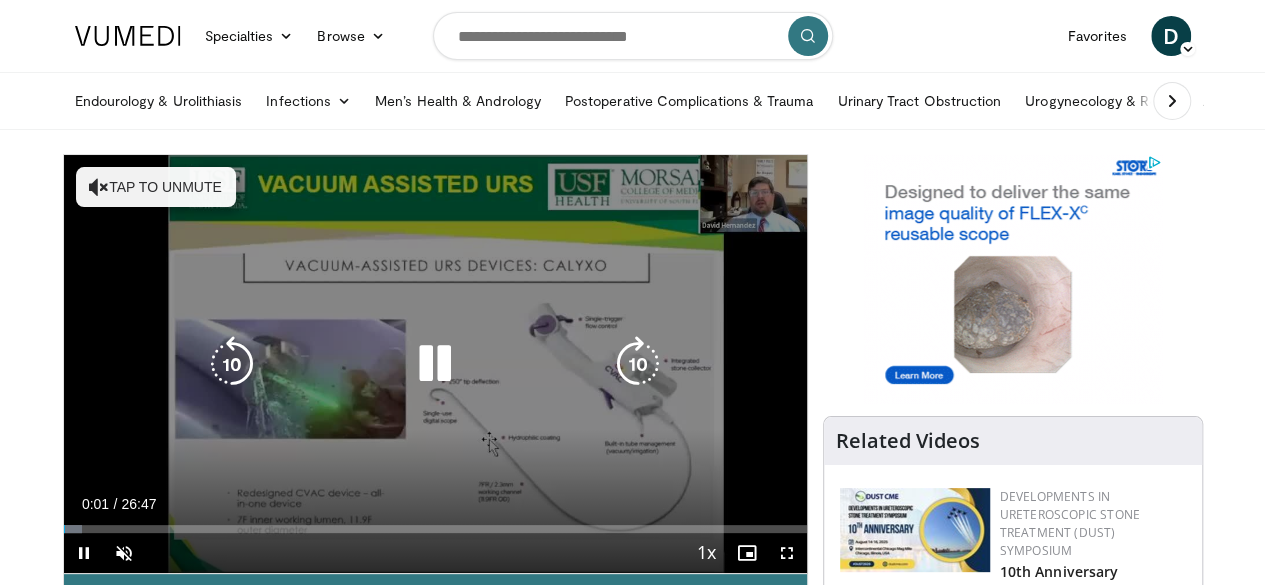 click on "Tap to unmute" at bounding box center (156, 187) 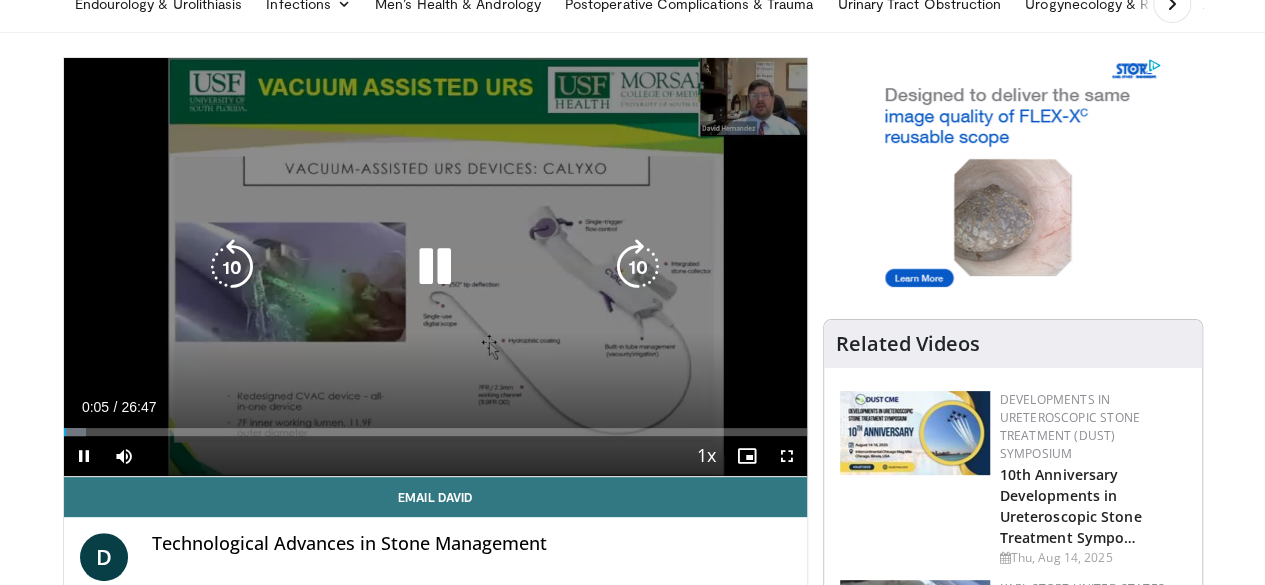 scroll, scrollTop: 105, scrollLeft: 0, axis: vertical 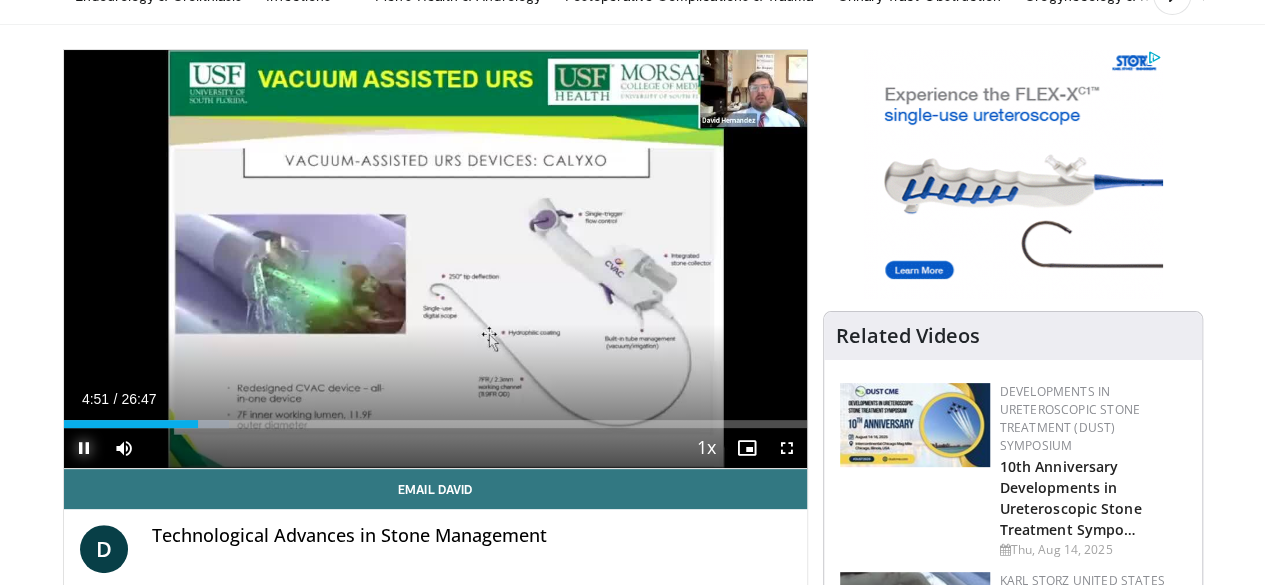 click at bounding box center (84, 448) 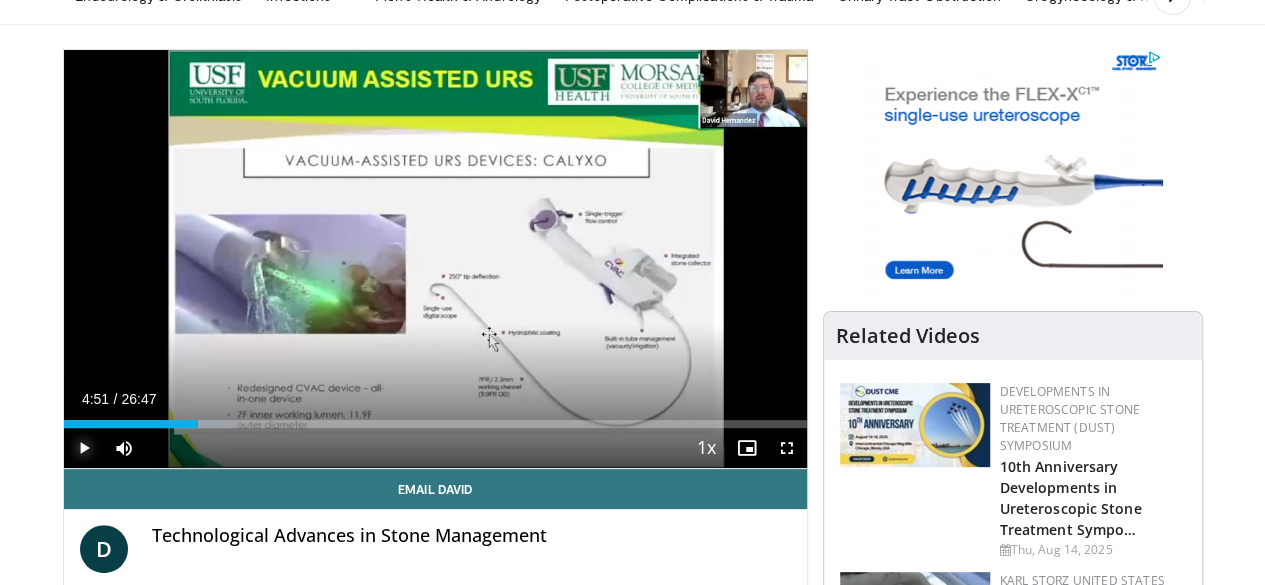 click at bounding box center [84, 448] 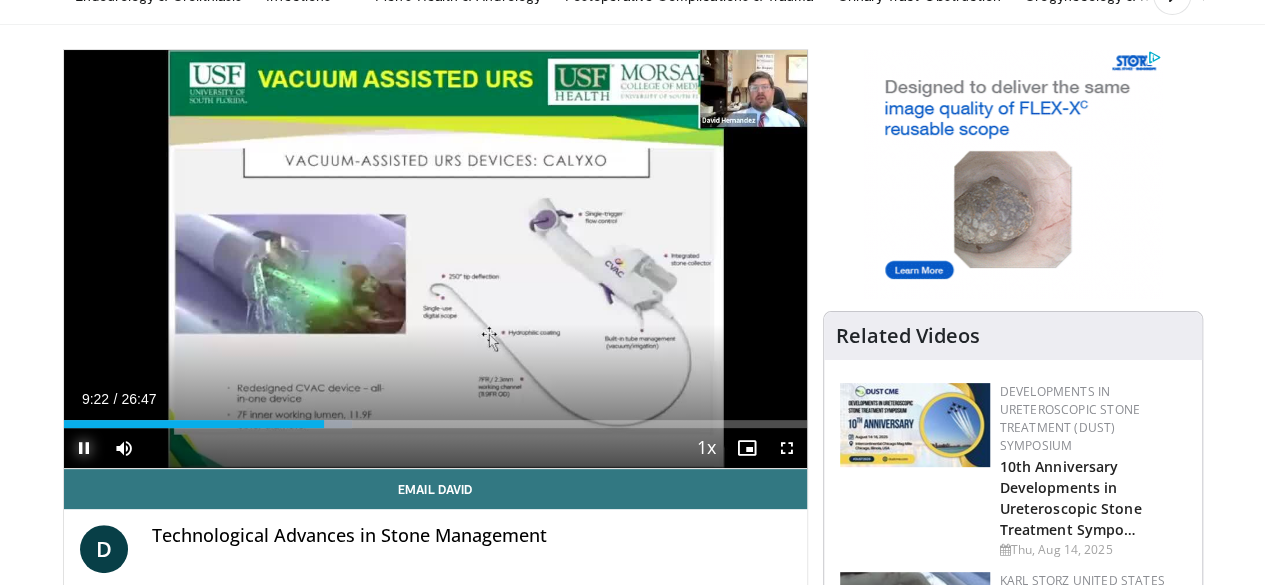 click at bounding box center (84, 448) 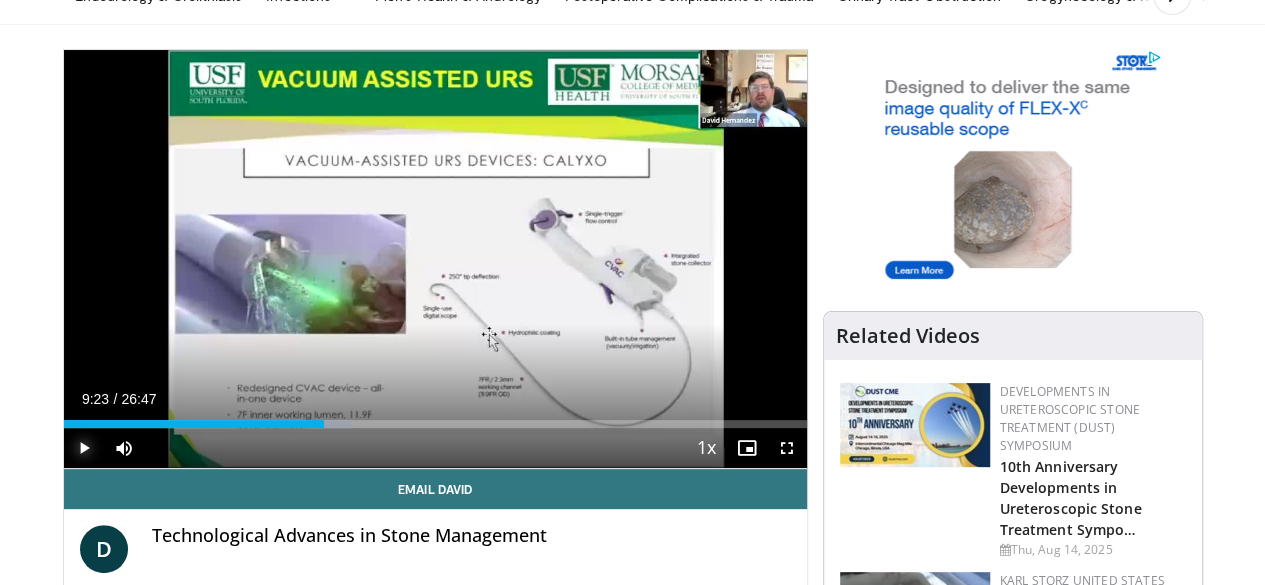 click at bounding box center [84, 448] 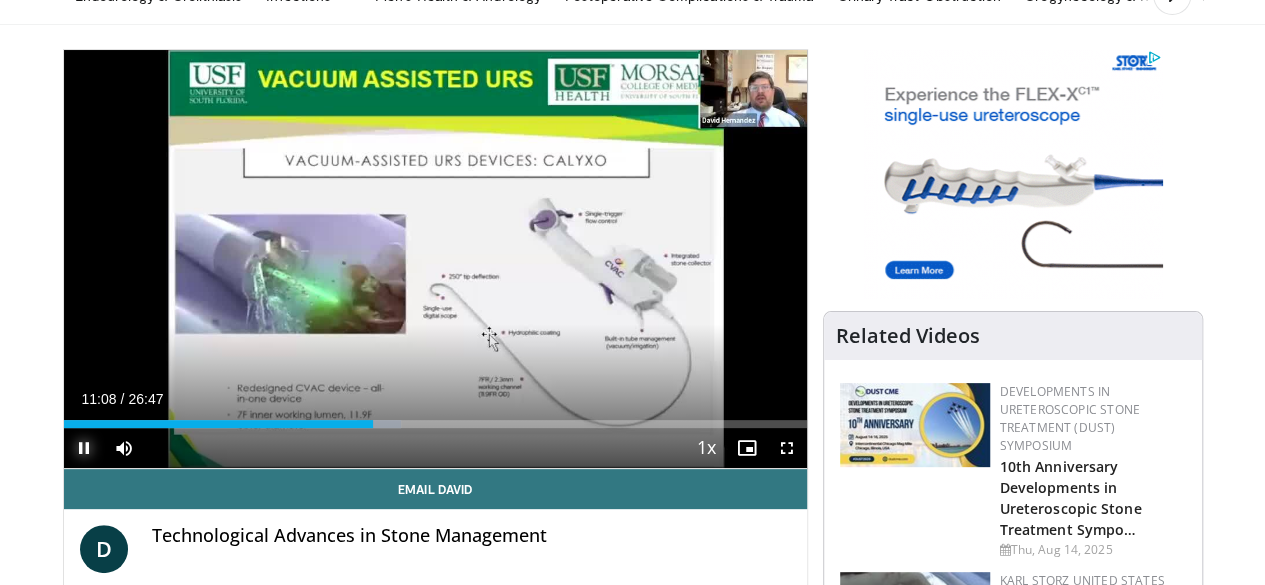 click at bounding box center [84, 448] 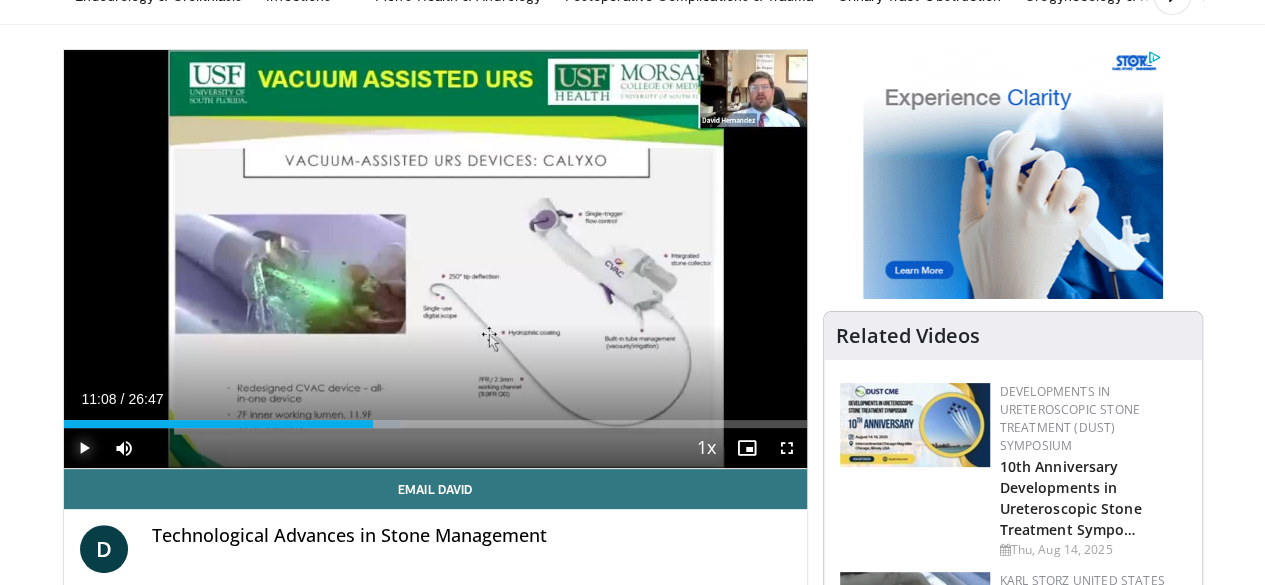 click at bounding box center (84, 448) 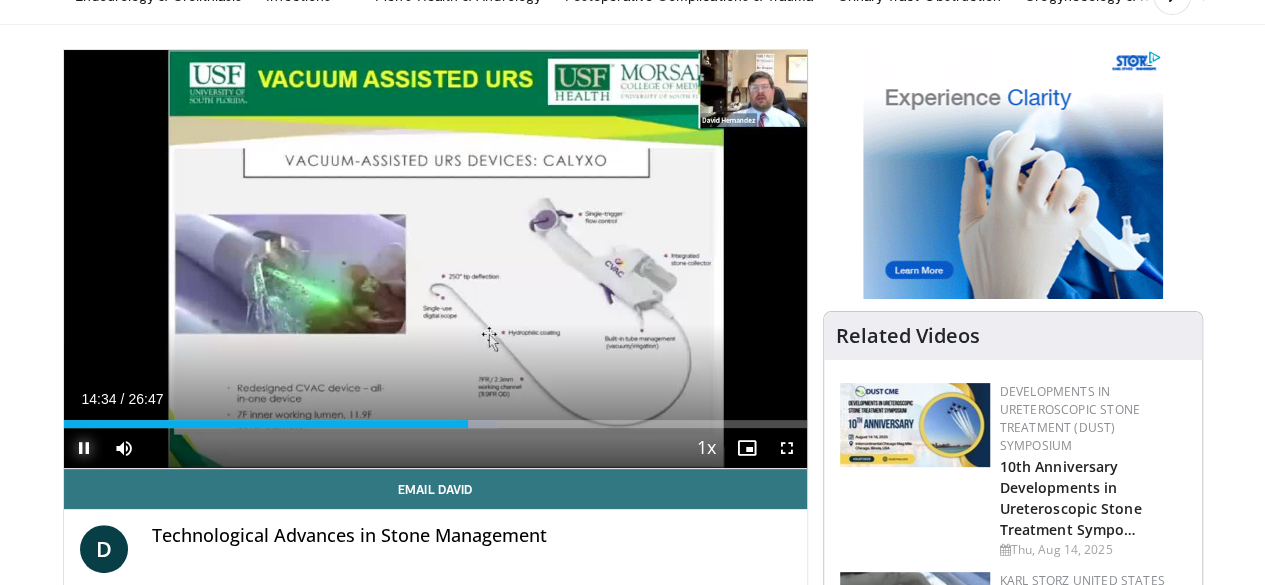 click at bounding box center [84, 448] 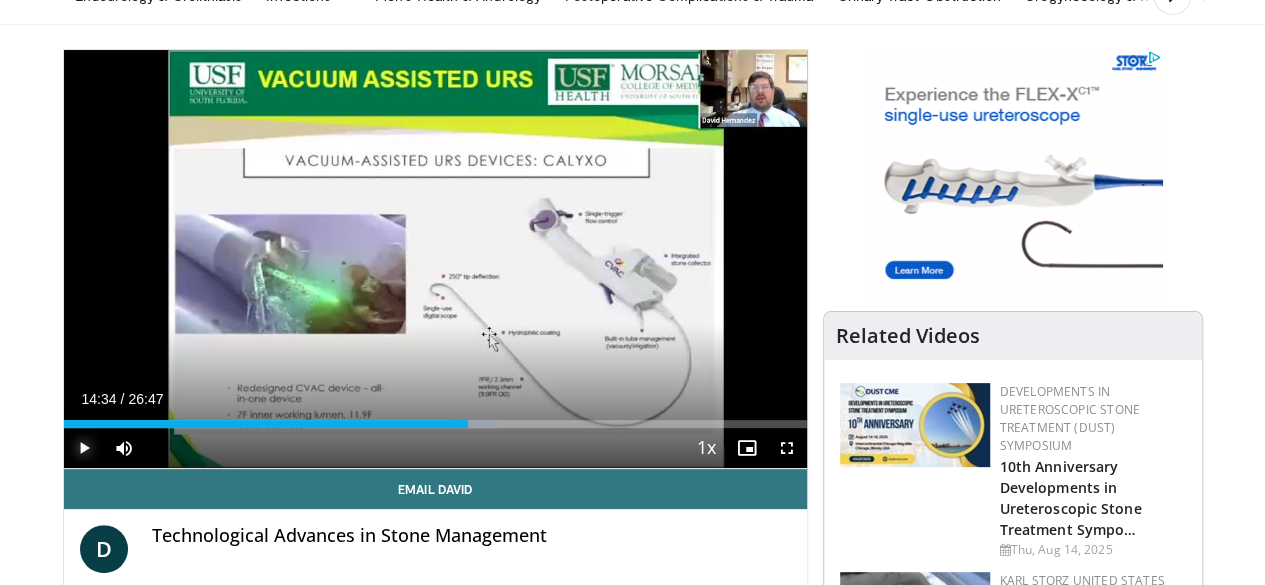 click at bounding box center (84, 448) 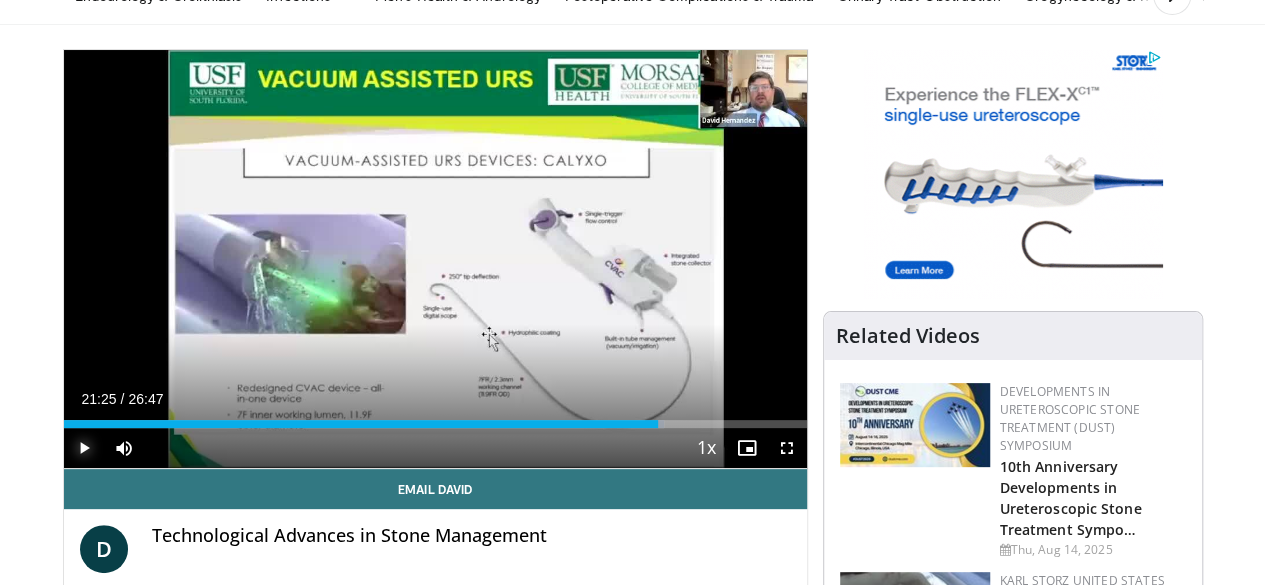 drag, startPoint x: 603, startPoint y: 461, endPoint x: 660, endPoint y: 467, distance: 57.31492 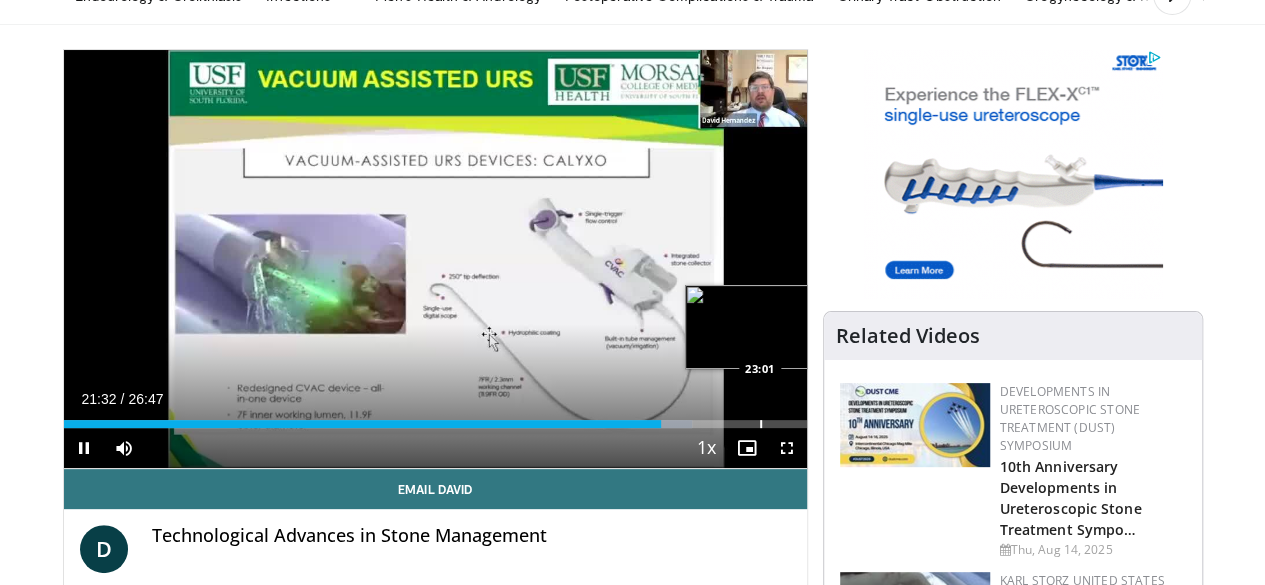 drag, startPoint x: 659, startPoint y: 457, endPoint x: 709, endPoint y: 461, distance: 50.159744 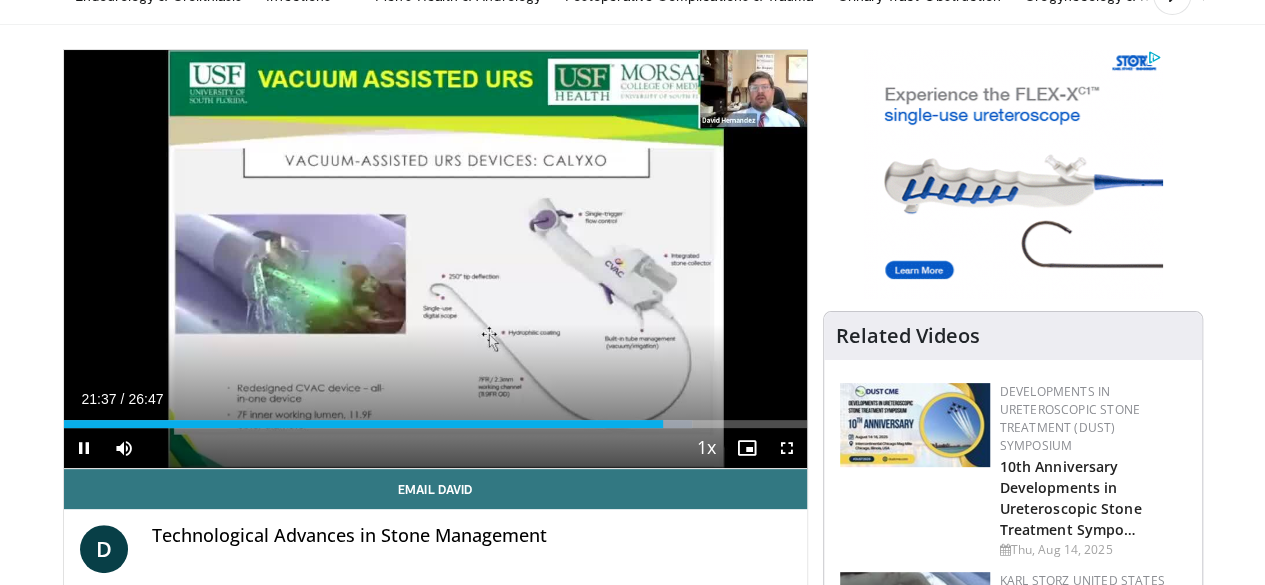 click on "Current Time  21:37 / Duration  26:47 Pause Skip Backward Skip Forward Mute 33% Loaded :  84.55% 21:37 22:01 Stream Type  LIVE Seek to live, currently behind live LIVE   1x Playback Rate 0.5x 0.75x 1x , selected 1.25x 1.5x 1.75x 2x Chapters Chapters Descriptions descriptions off , selected Captions captions settings , opens captions settings dialog captions off , selected Audio Track en (Main) , selected Fullscreen Enable picture-in-picture mode" at bounding box center [435, 448] 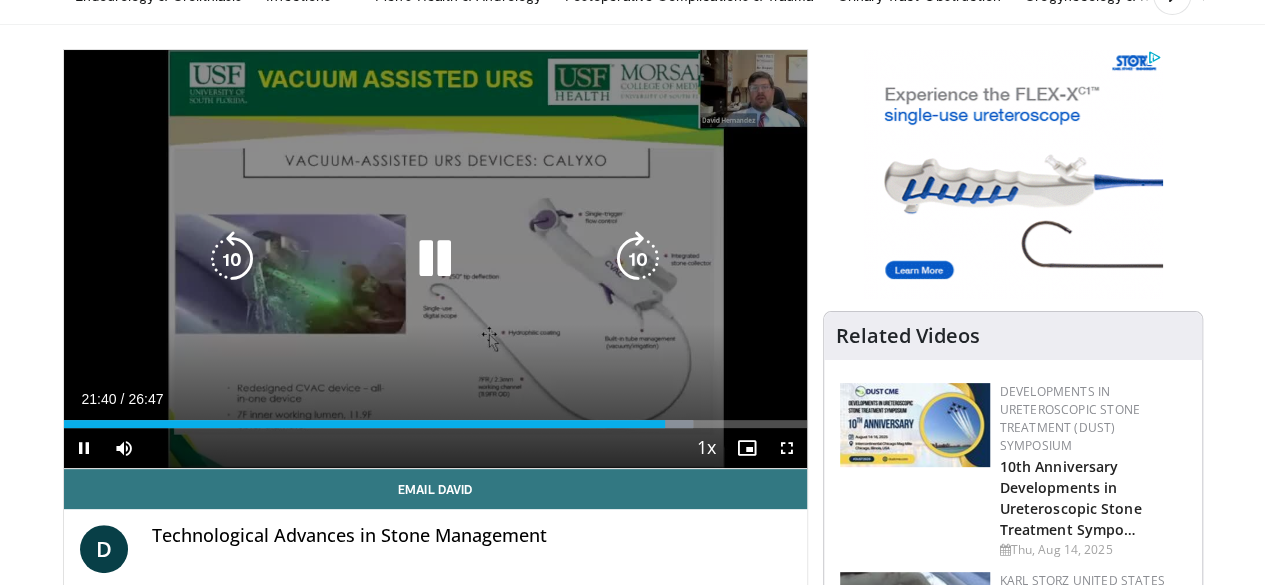 click at bounding box center [435, 259] 